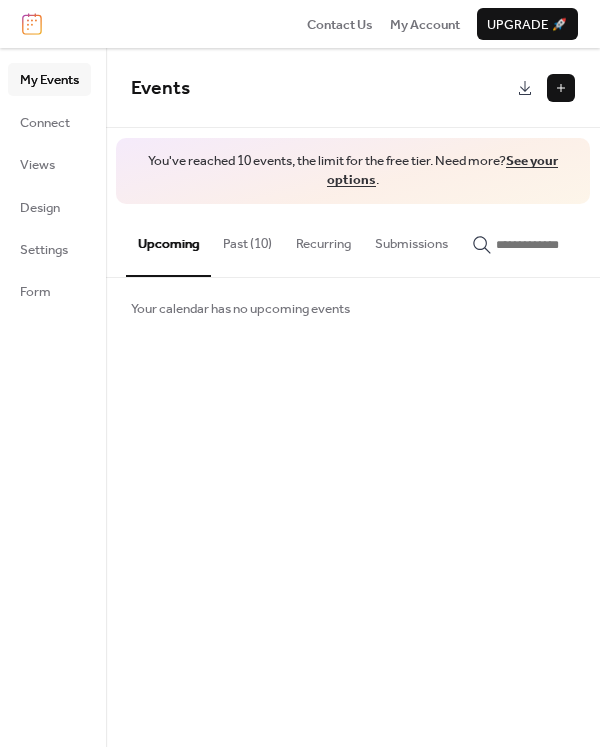 scroll, scrollTop: 0, scrollLeft: 0, axis: both 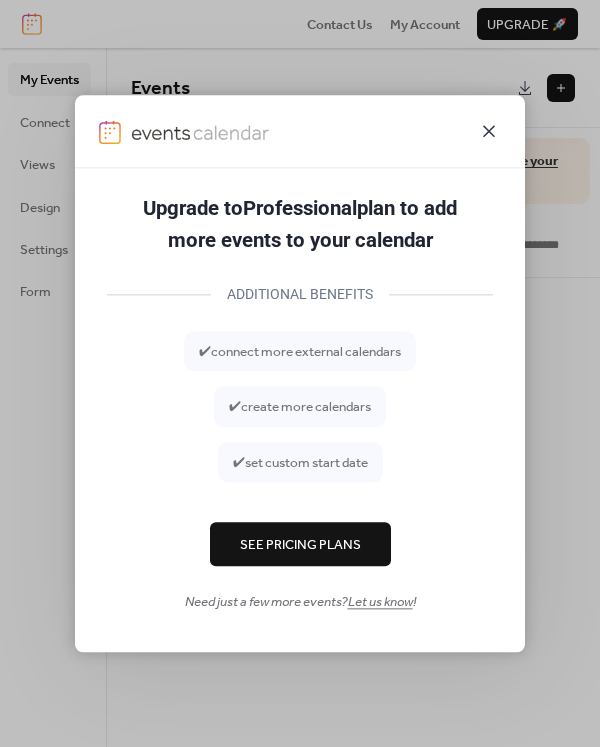 click 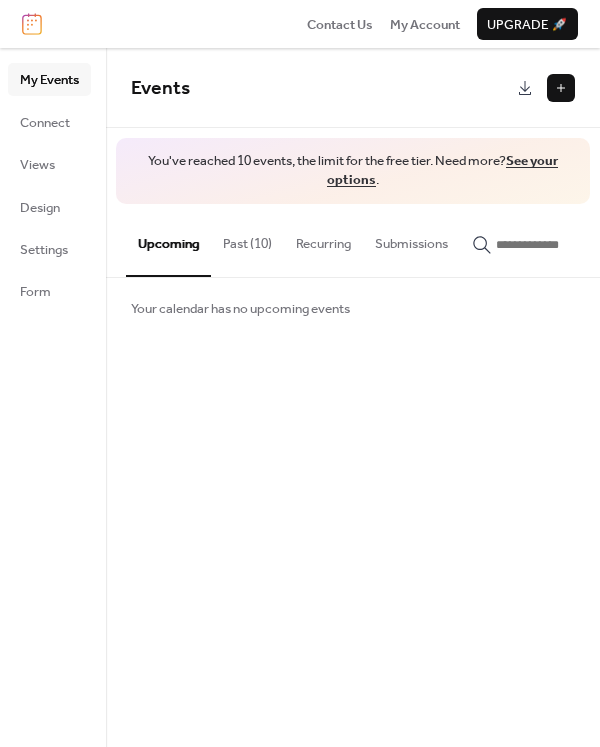 click on "Upcoming" at bounding box center [168, 240] 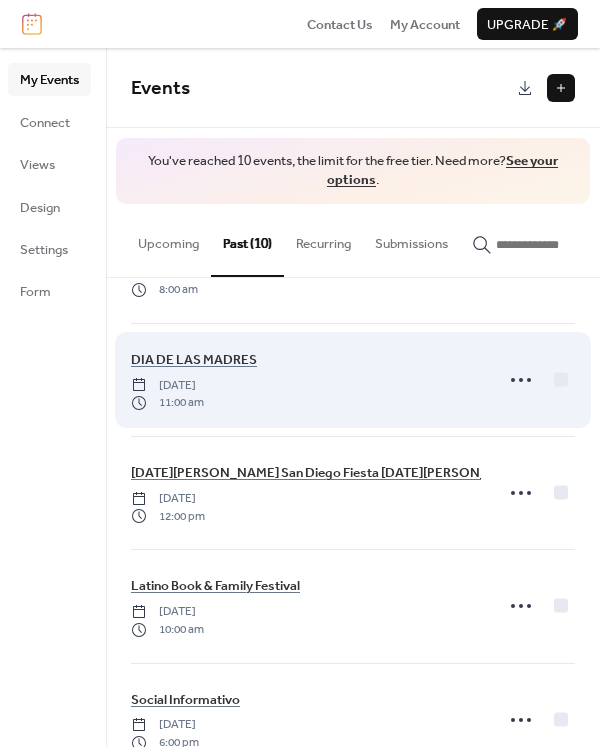 scroll, scrollTop: 0, scrollLeft: 0, axis: both 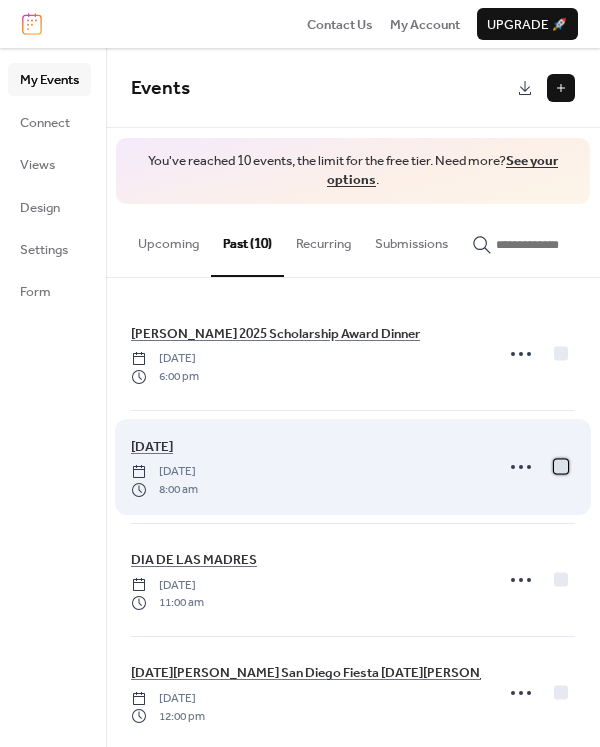 click at bounding box center [561, 466] 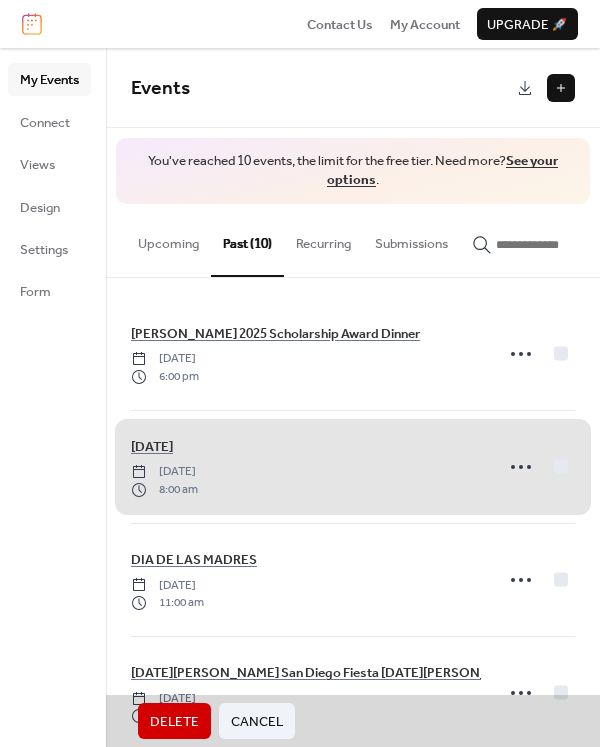 click on "Delete" at bounding box center [174, 722] 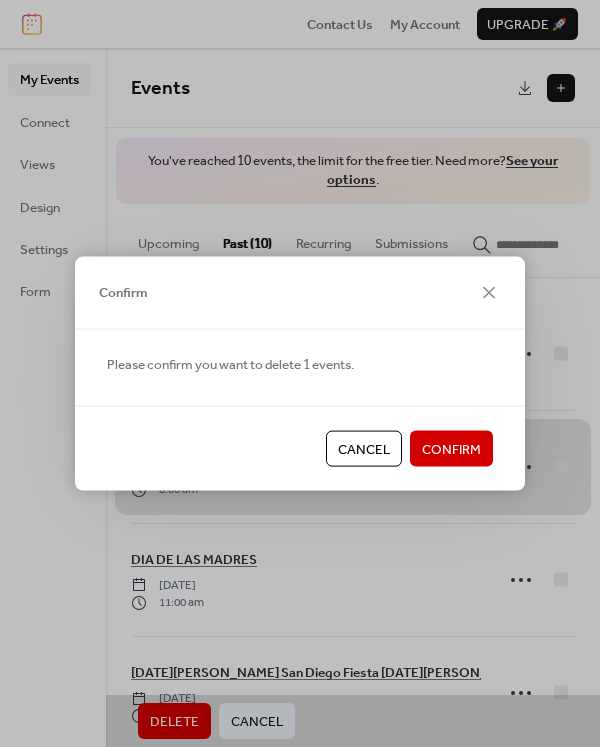 click on "Confirm" at bounding box center (451, 450) 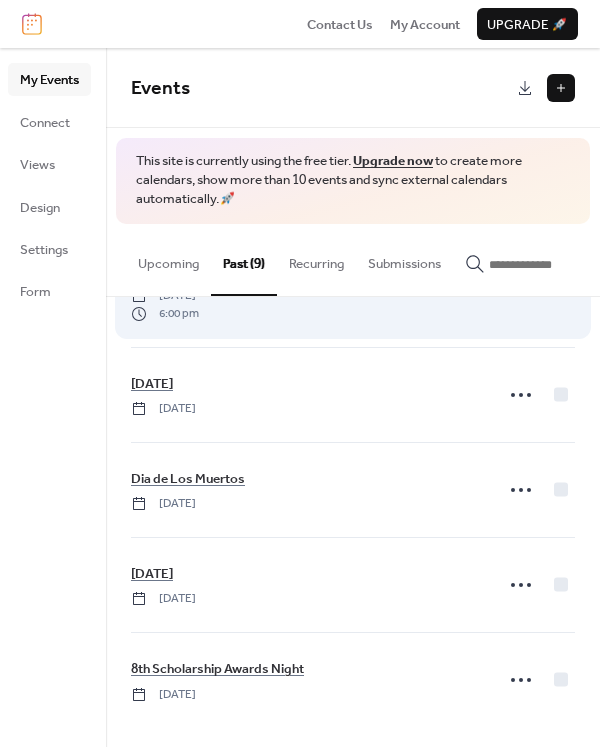 scroll, scrollTop: 542, scrollLeft: 0, axis: vertical 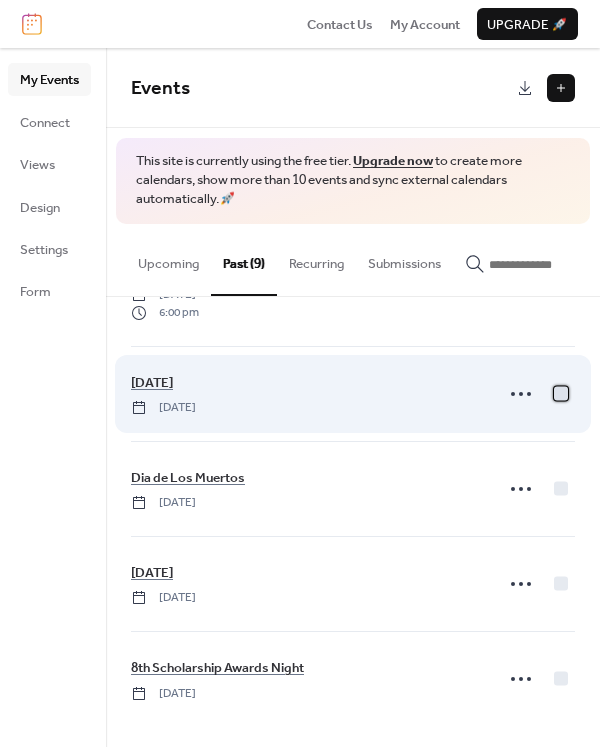 click at bounding box center (561, 393) 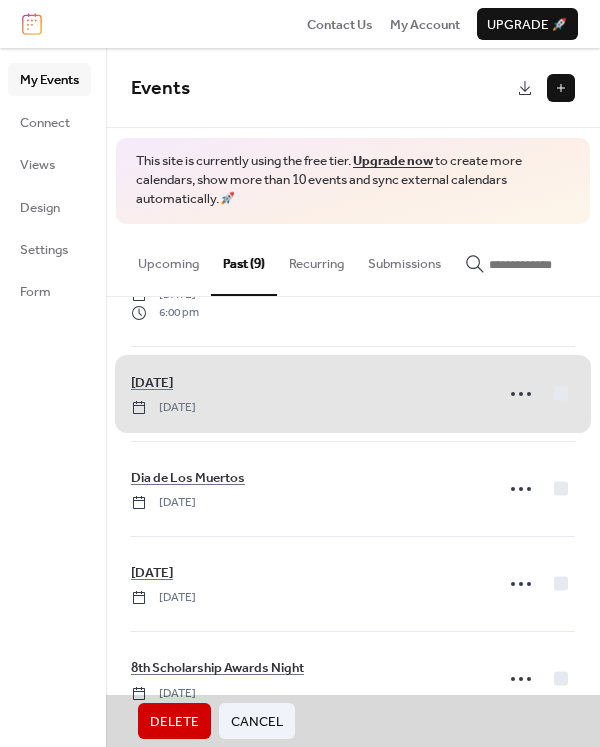 click on "Delete" at bounding box center [174, 722] 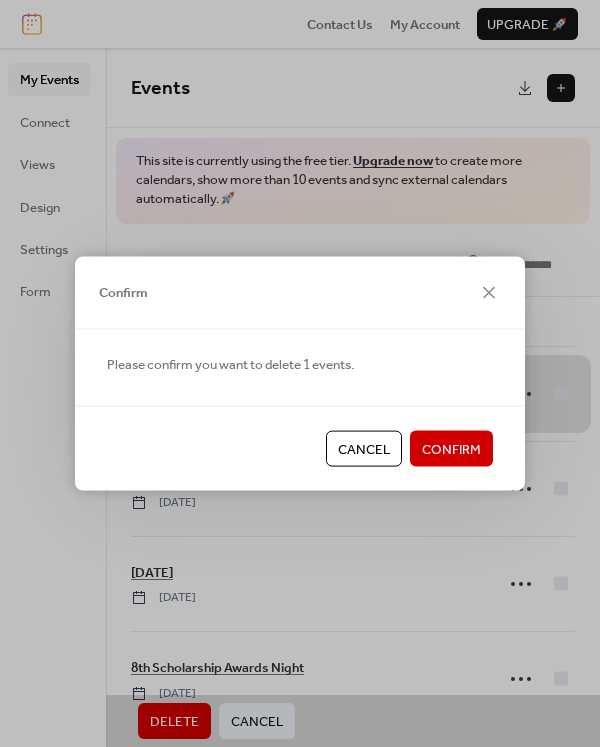 click on "Confirm" at bounding box center (451, 450) 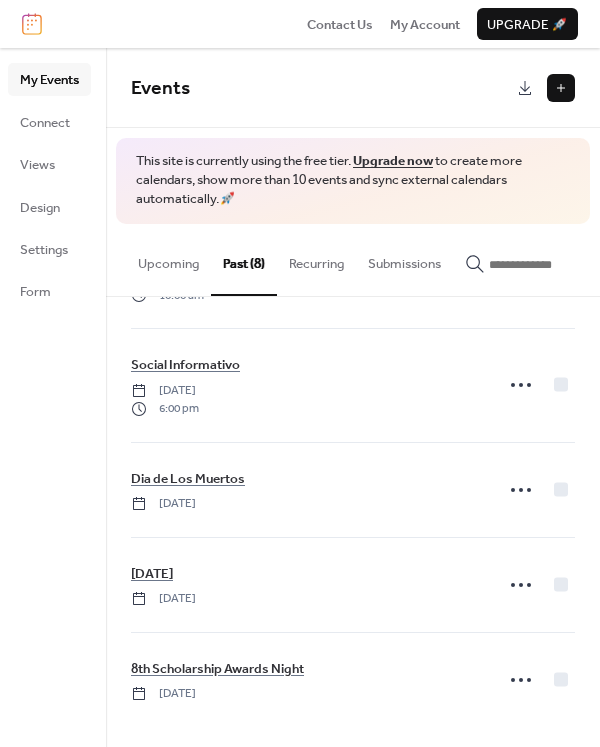 scroll, scrollTop: 446, scrollLeft: 0, axis: vertical 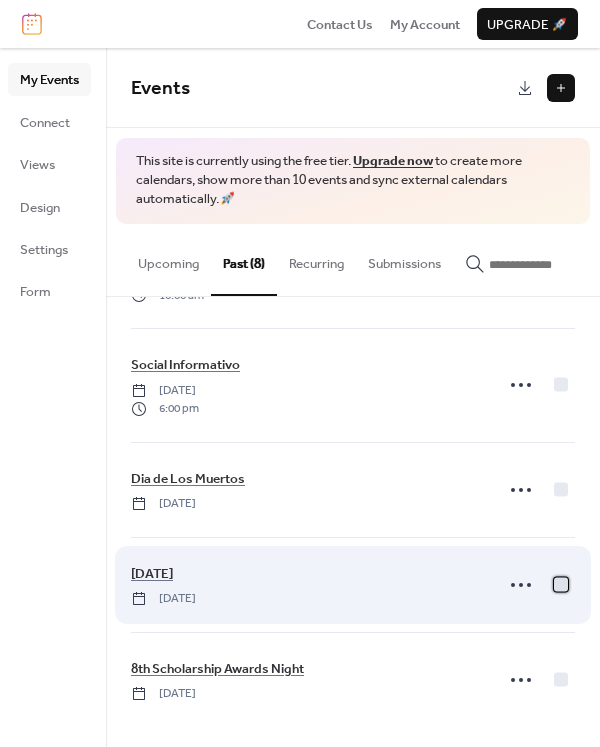 click at bounding box center [561, 584] 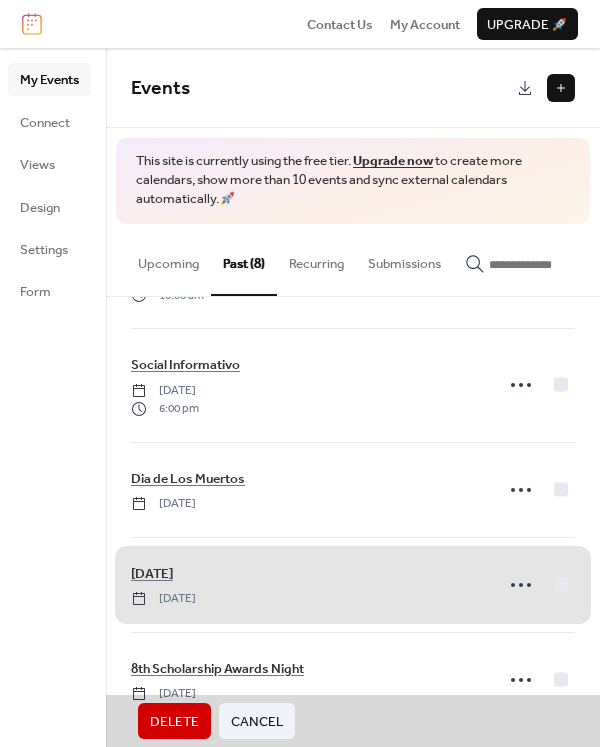 click on "Delete" at bounding box center [174, 722] 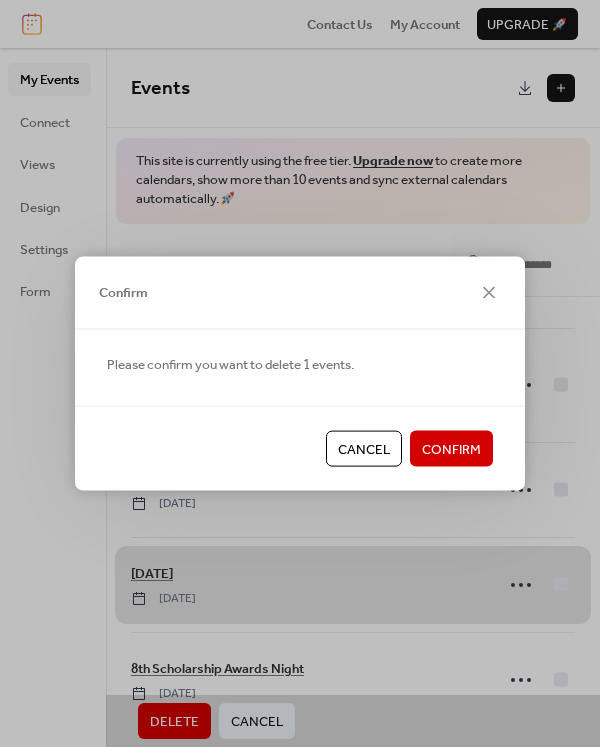 click on "Confirm" at bounding box center [451, 450] 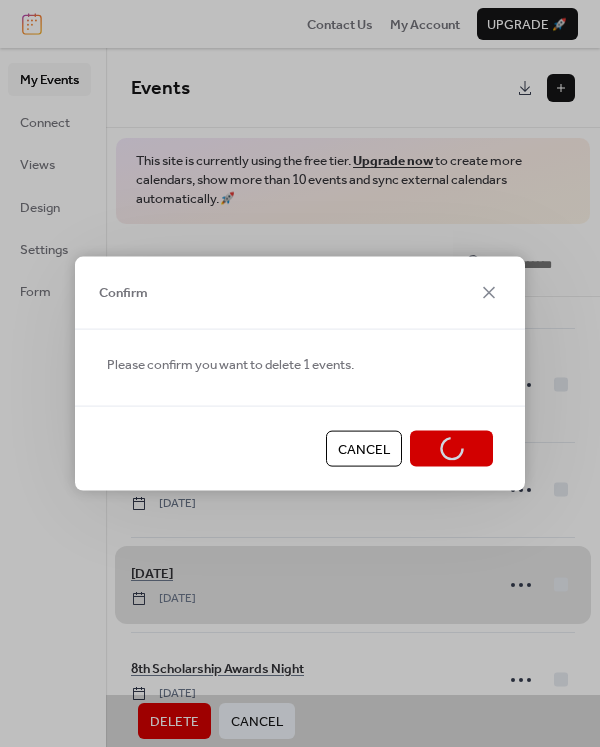scroll, scrollTop: 351, scrollLeft: 0, axis: vertical 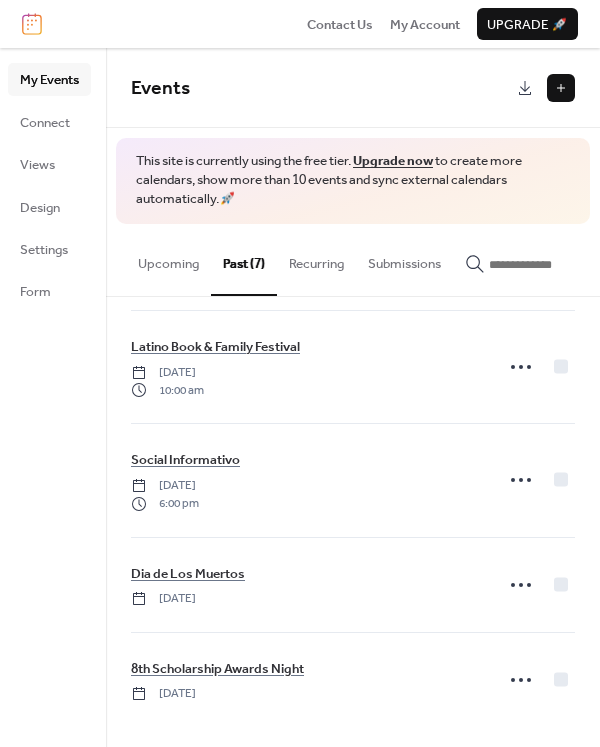 click on "Upcoming" at bounding box center (168, 259) 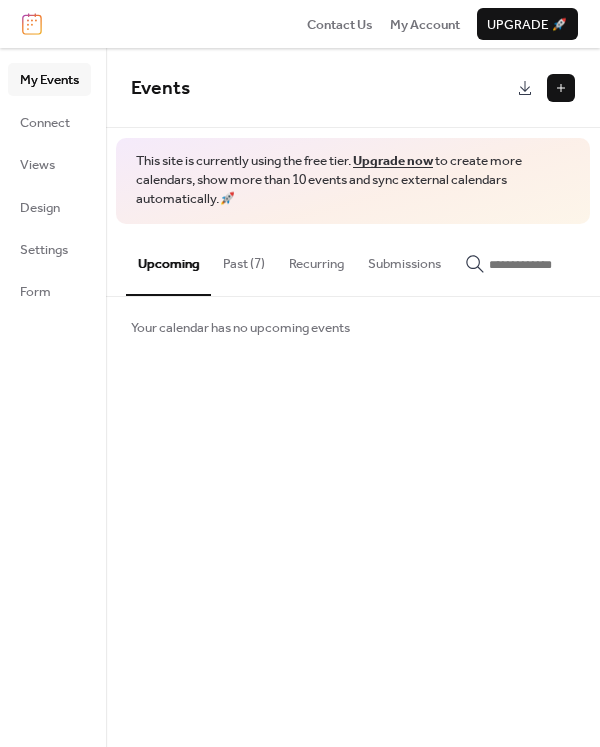 click on "Your calendar has no upcoming events" at bounding box center (240, 328) 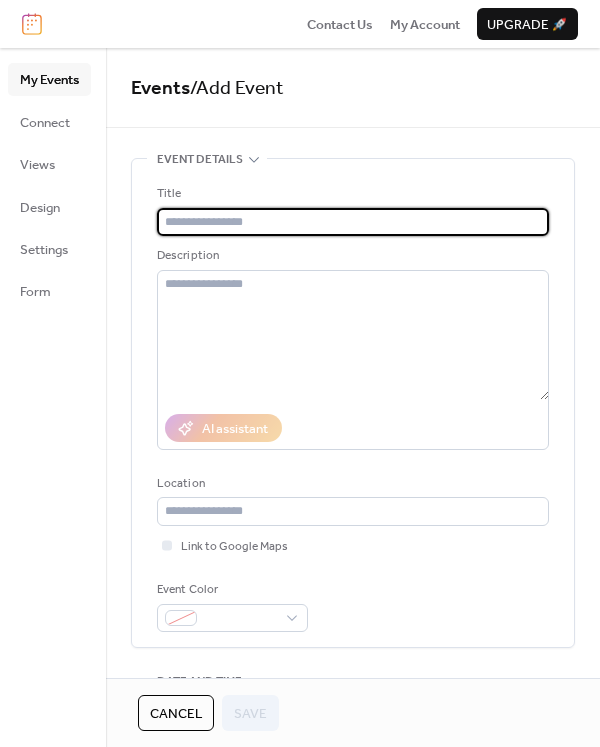 click at bounding box center [353, 222] 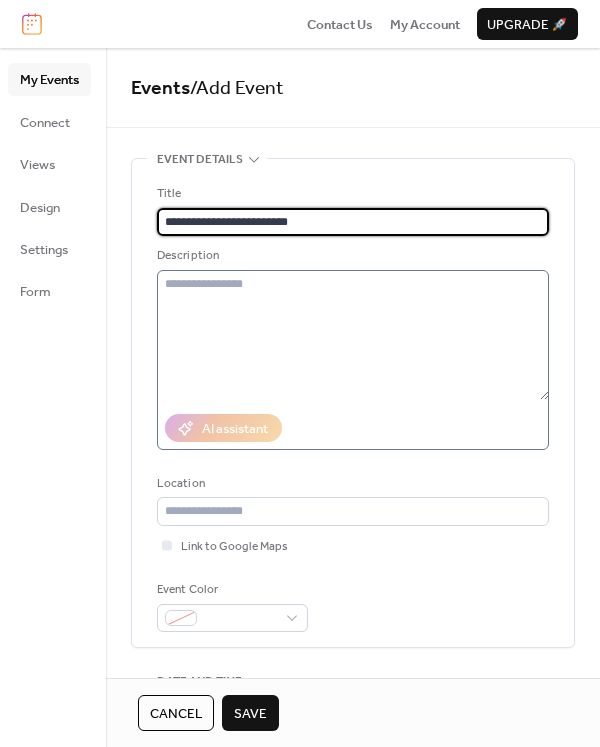type on "**********" 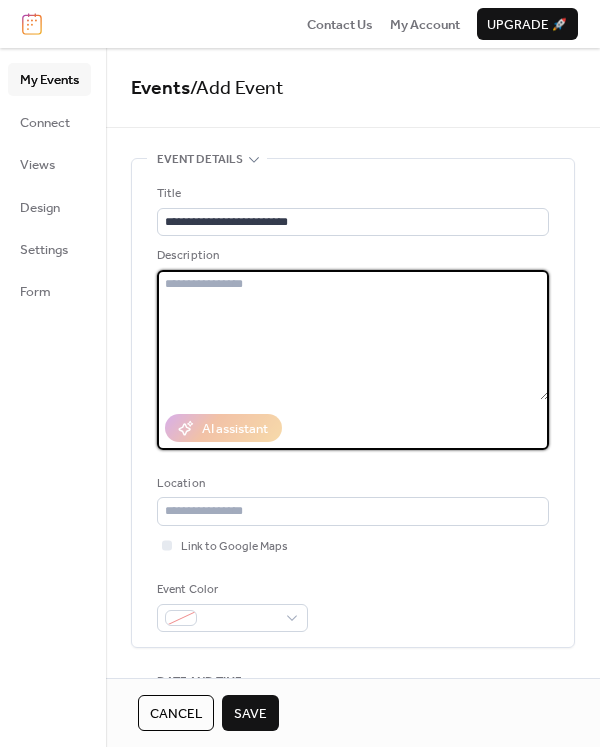 click at bounding box center [353, 335] 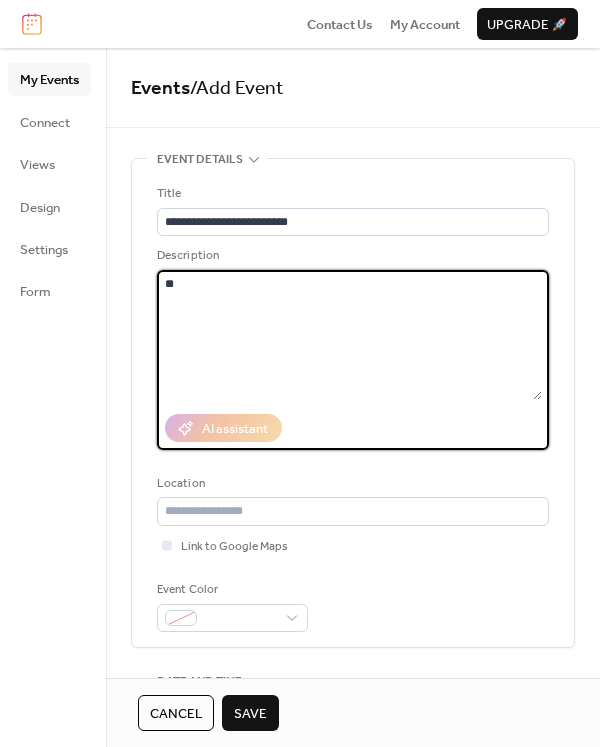 type on "*" 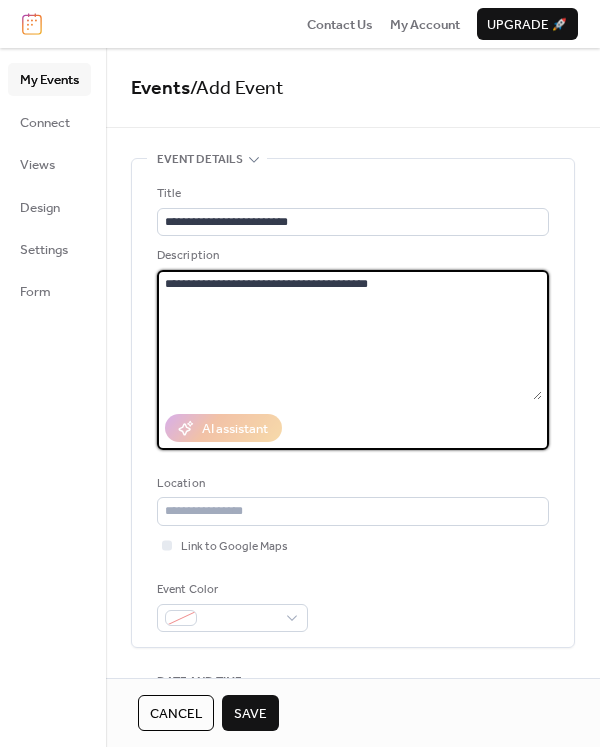 click on "**********" at bounding box center [349, 335] 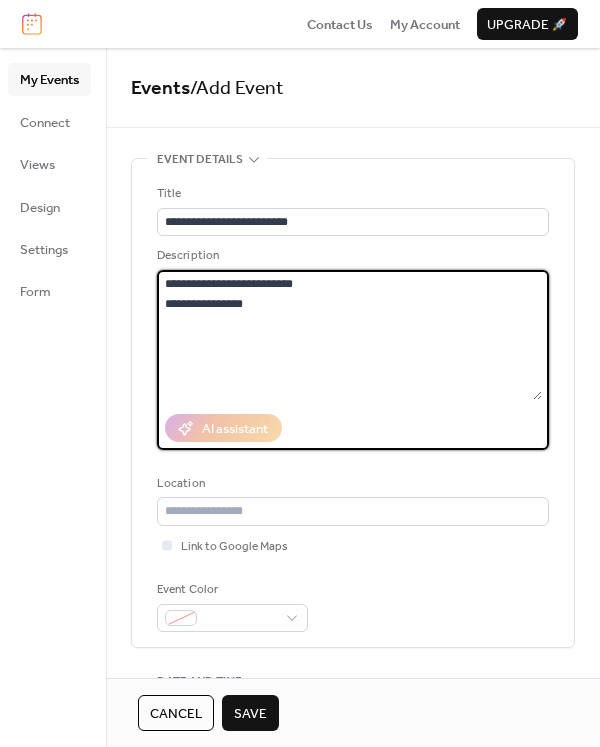 click on "**********" at bounding box center [349, 335] 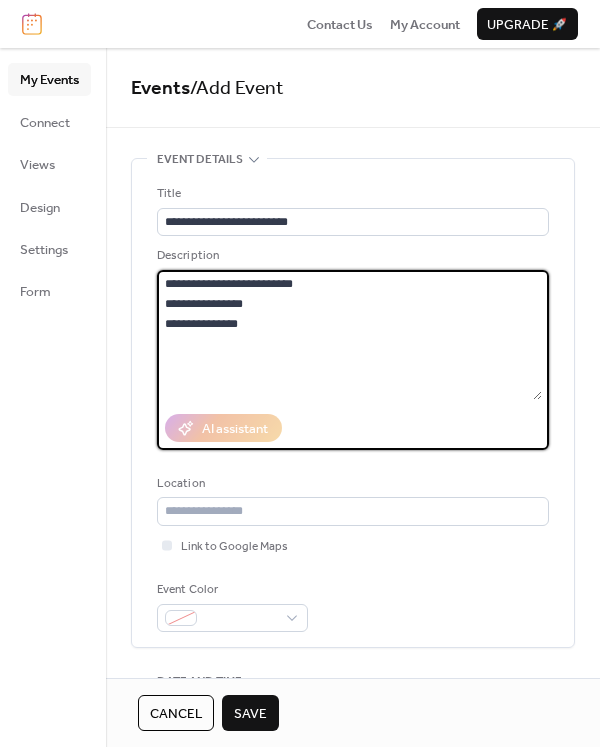 click on "**********" at bounding box center [349, 335] 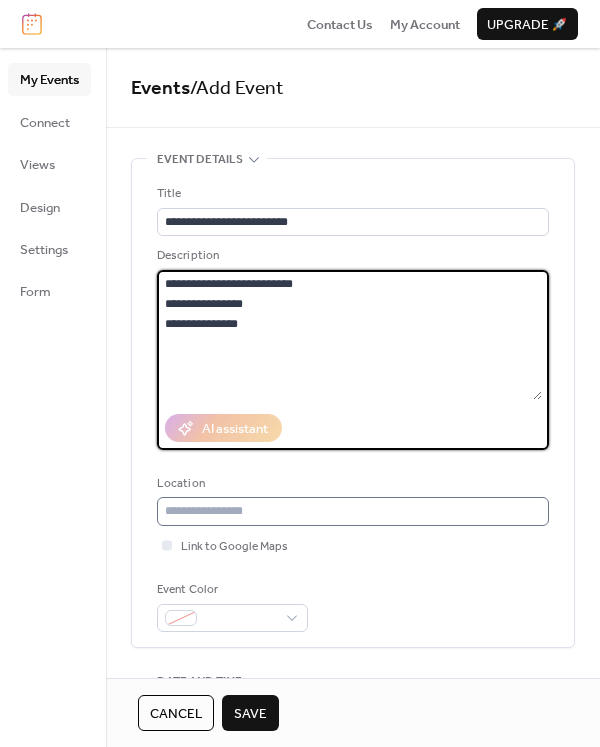 type on "**********" 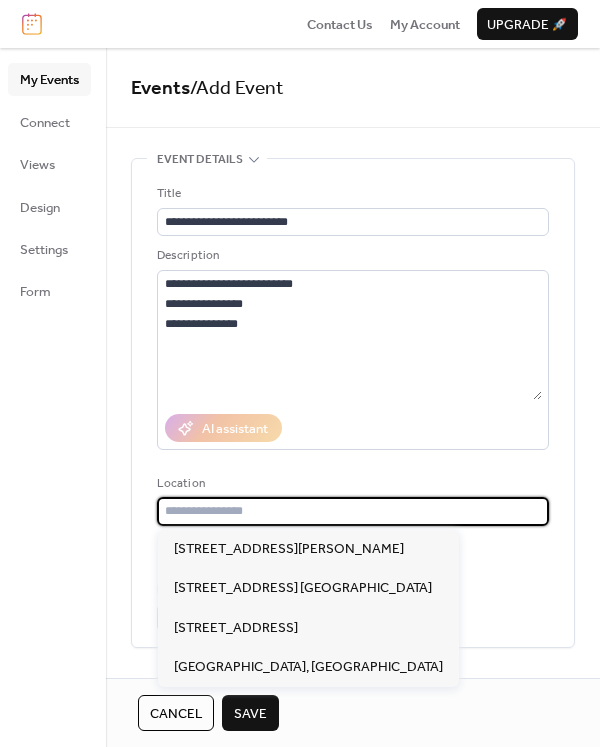 click at bounding box center (353, 511) 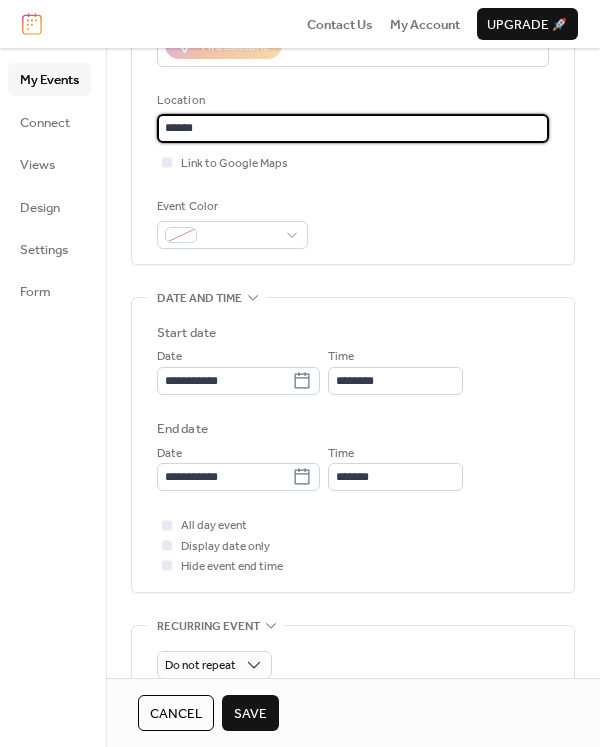 scroll, scrollTop: 400, scrollLeft: 0, axis: vertical 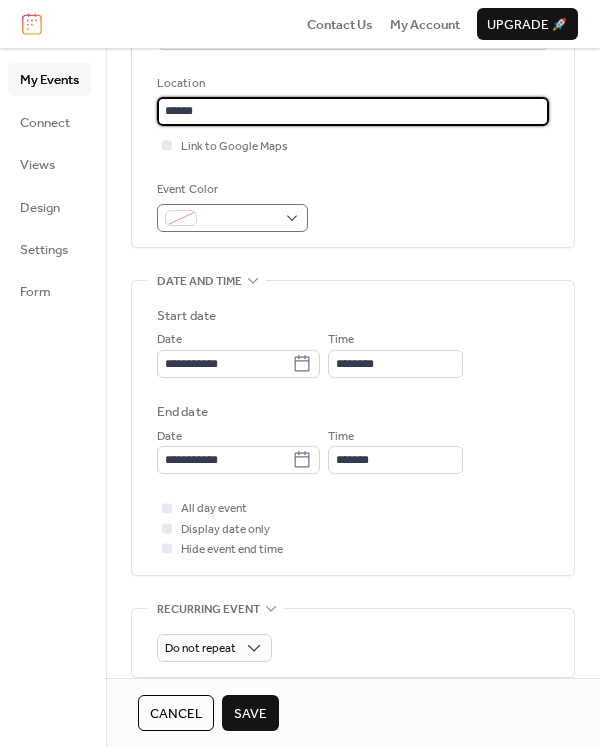 type on "******" 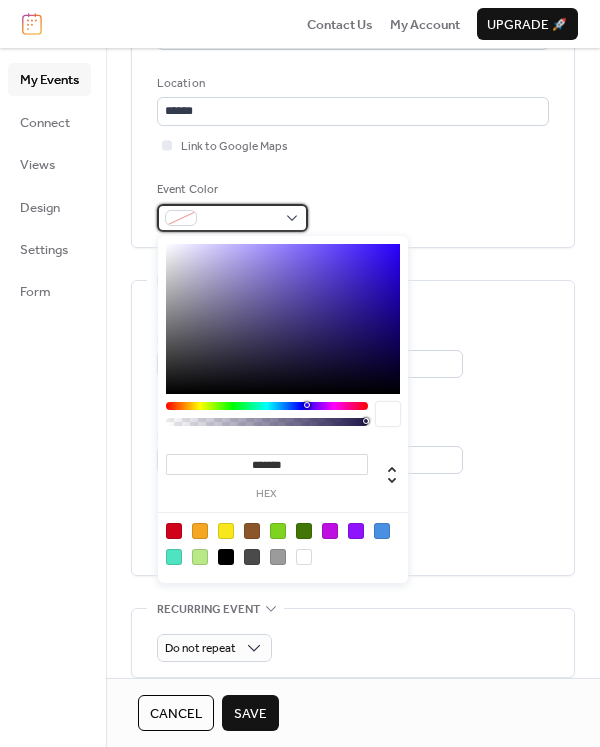 click at bounding box center (232, 218) 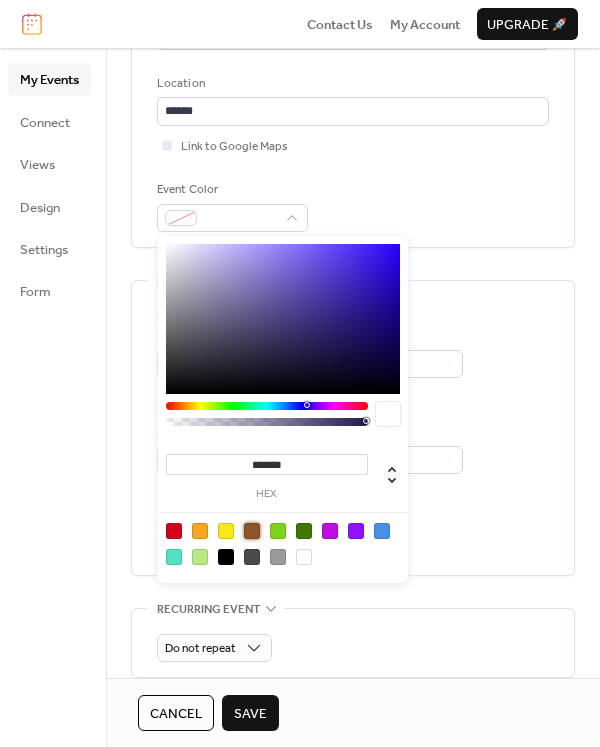 click at bounding box center [252, 531] 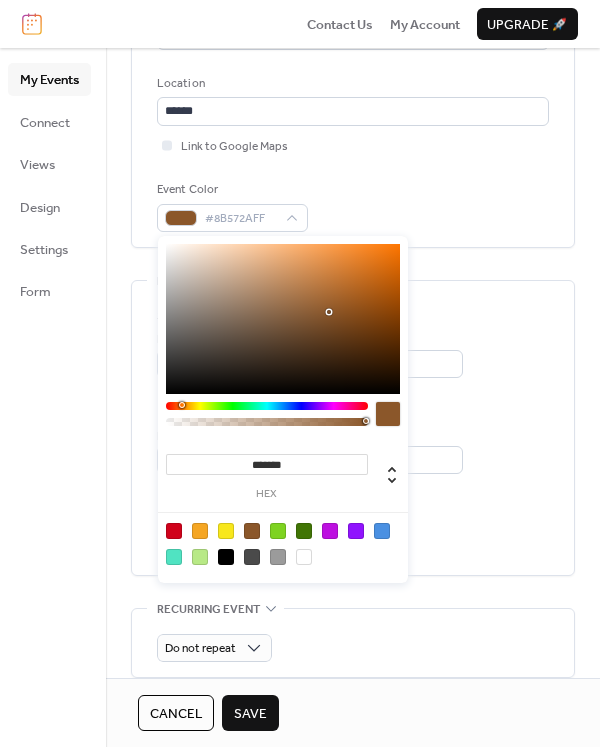 click at bounding box center (388, 414) 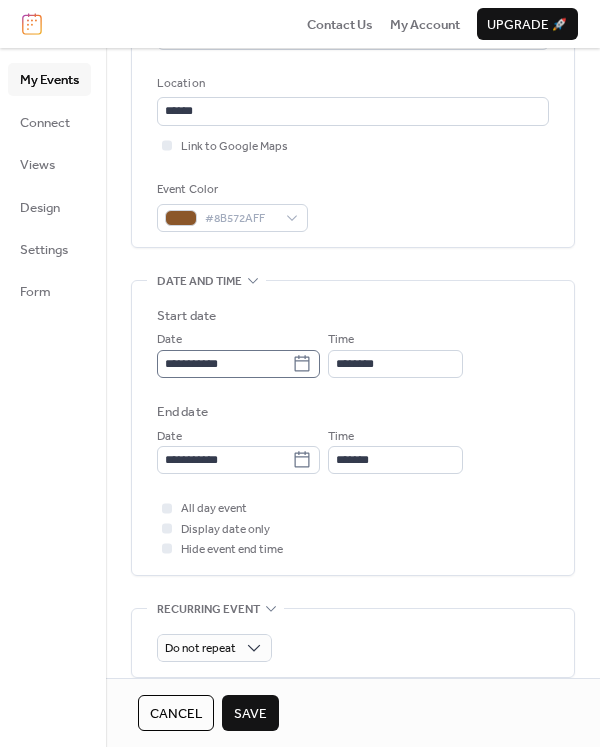 click 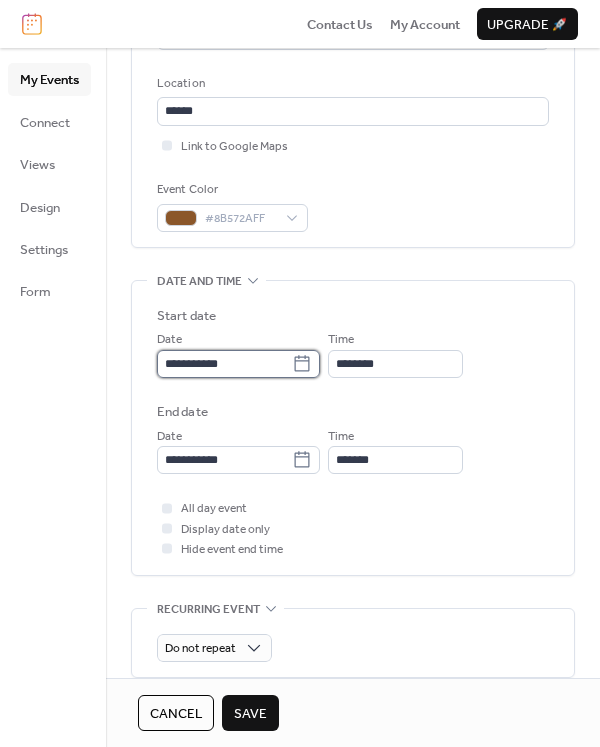 click on "**********" at bounding box center (224, 364) 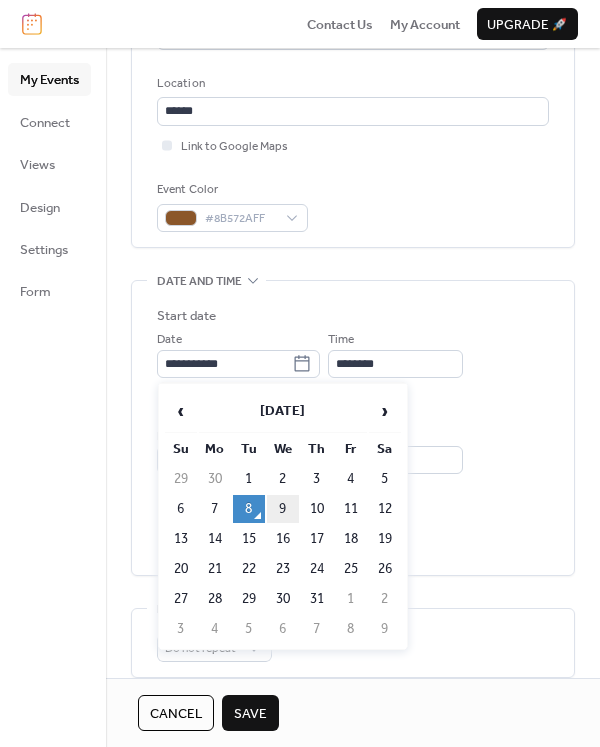 click on "9" at bounding box center [283, 509] 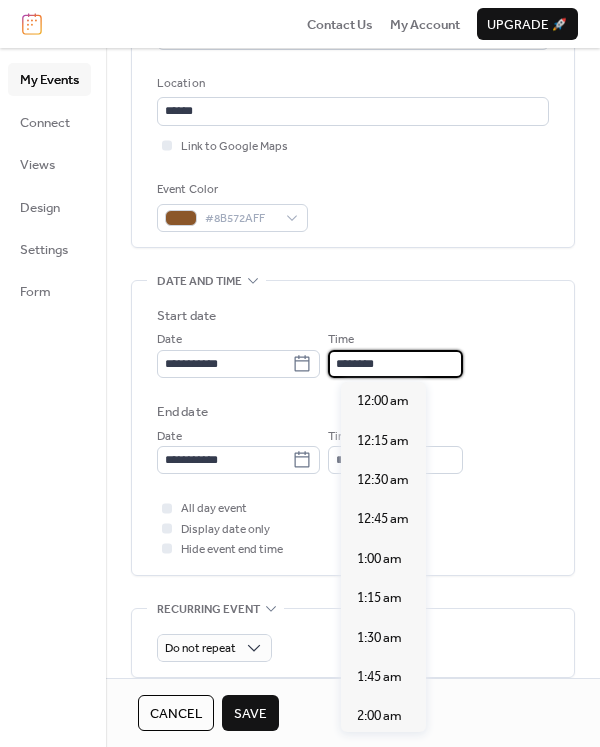scroll, scrollTop: 1892, scrollLeft: 0, axis: vertical 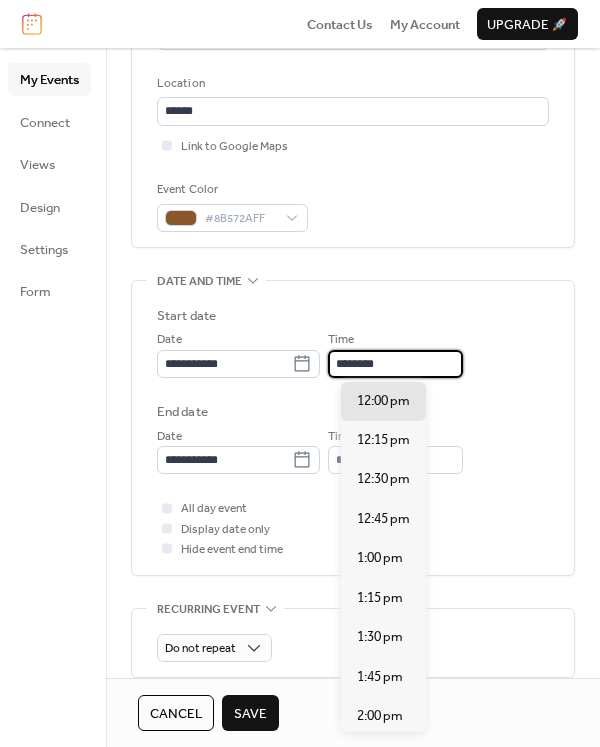 click on "********" at bounding box center (395, 364) 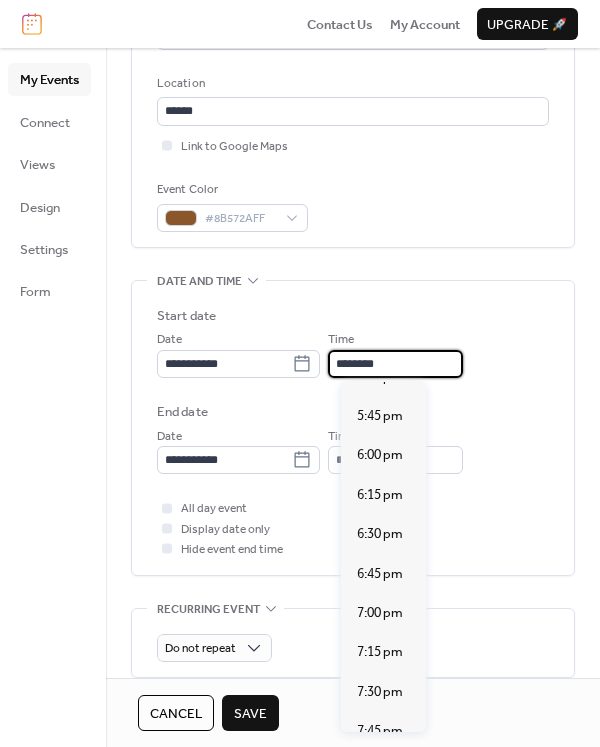 scroll, scrollTop: 2792, scrollLeft: 0, axis: vertical 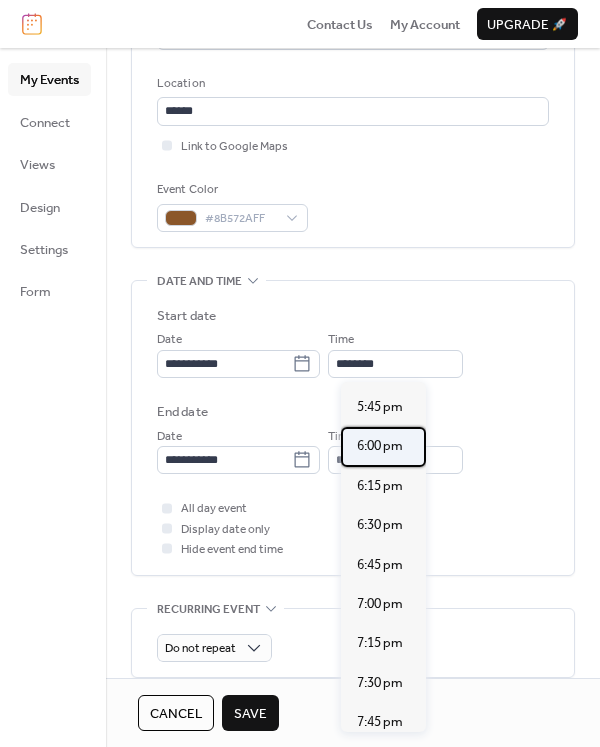 click on "6:00 pm" at bounding box center [380, 446] 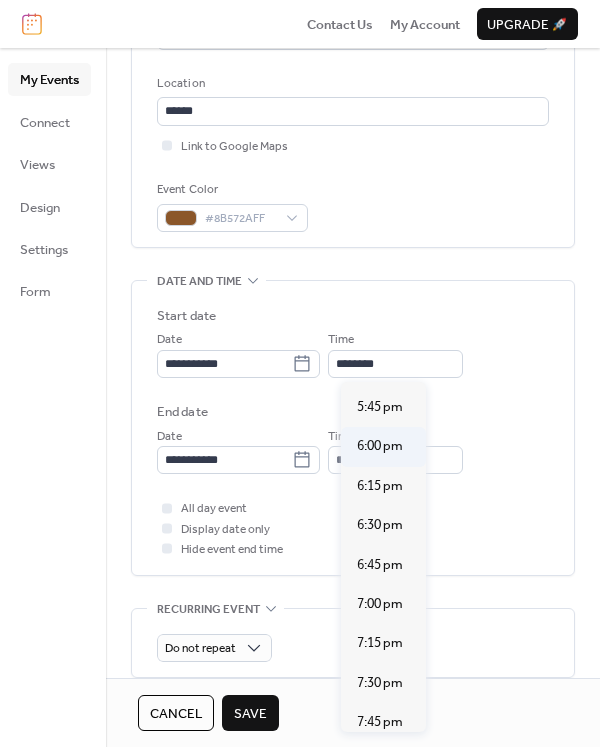 type on "*******" 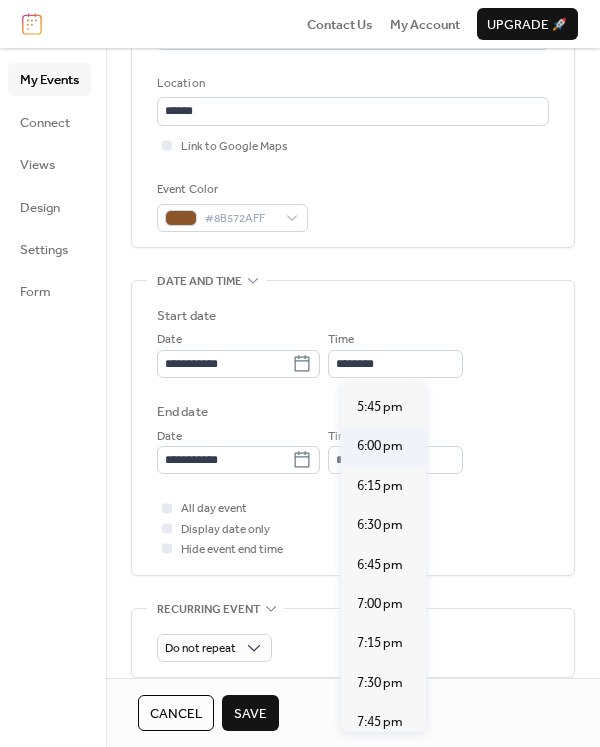 type on "*******" 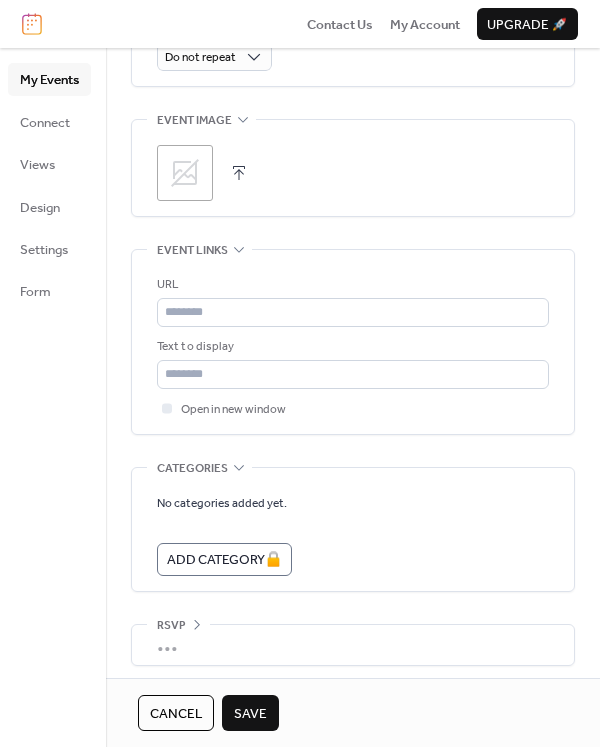 scroll, scrollTop: 999, scrollLeft: 0, axis: vertical 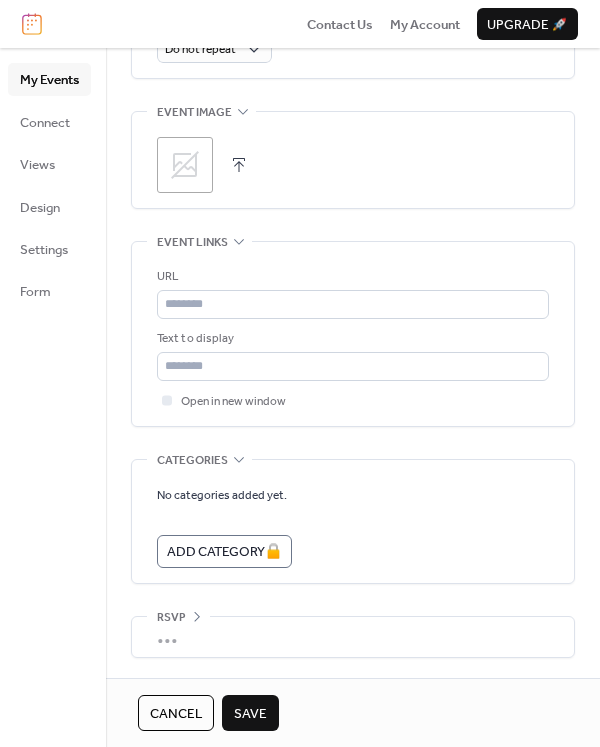 click on "Save" at bounding box center [250, 714] 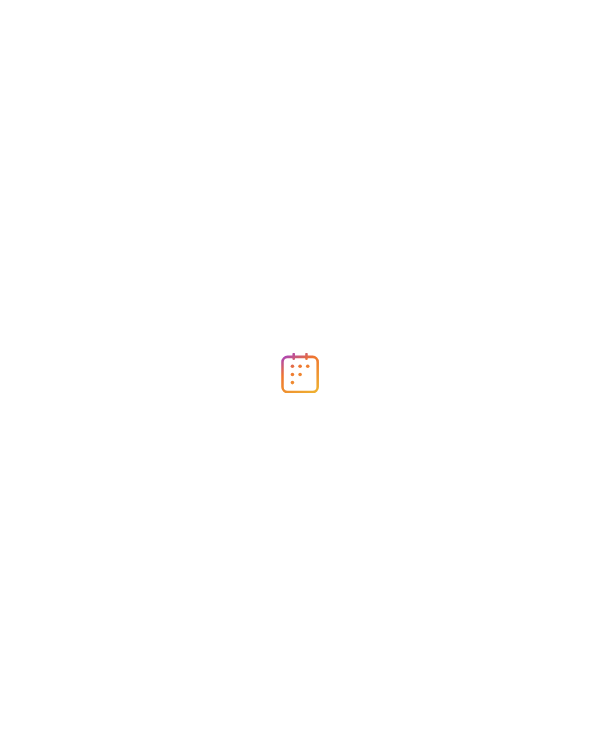 scroll, scrollTop: 0, scrollLeft: 0, axis: both 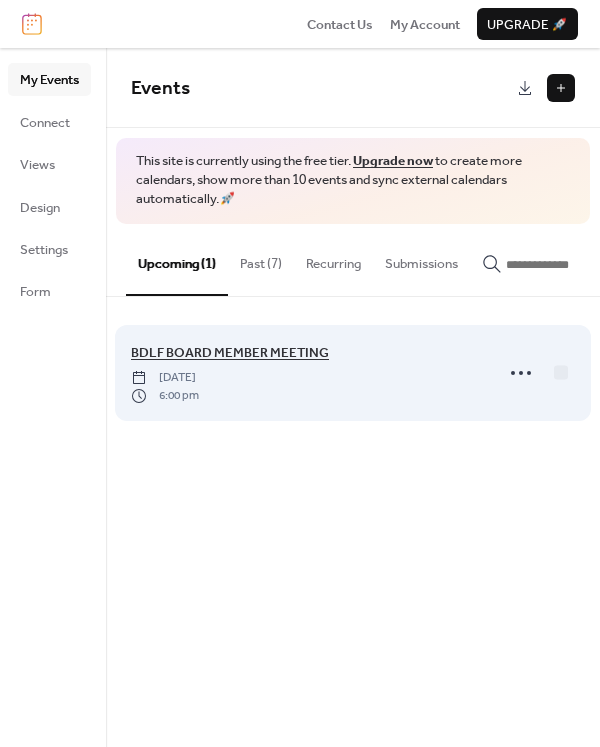 click on "BDLF BOARD MEMBER MEETING" at bounding box center (230, 353) 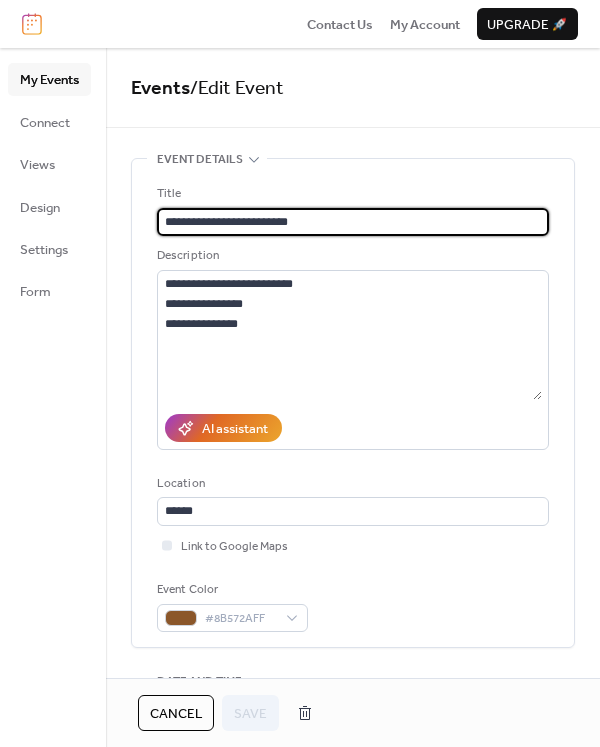 click on "**********" at bounding box center [353, 222] 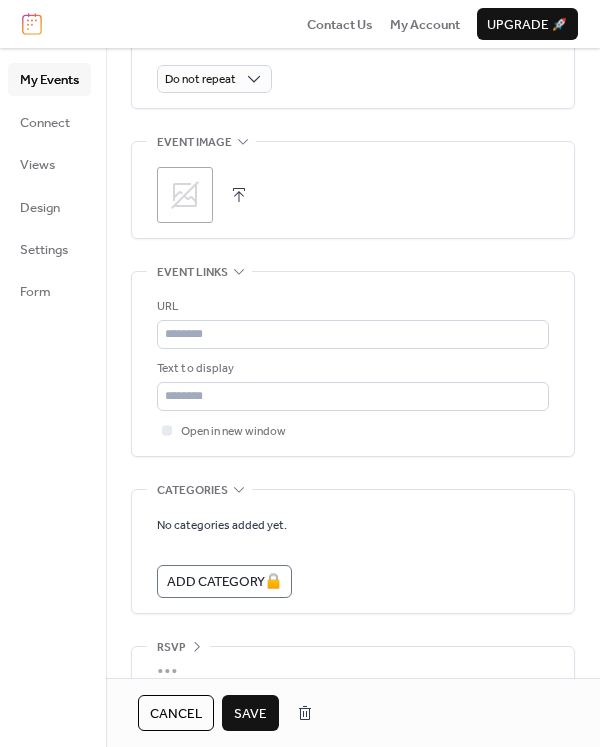 scroll, scrollTop: 999, scrollLeft: 0, axis: vertical 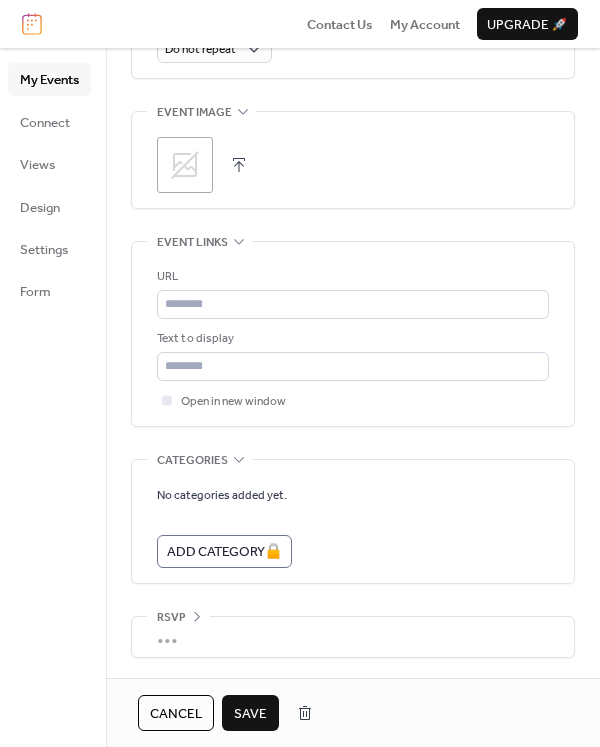 type on "**********" 